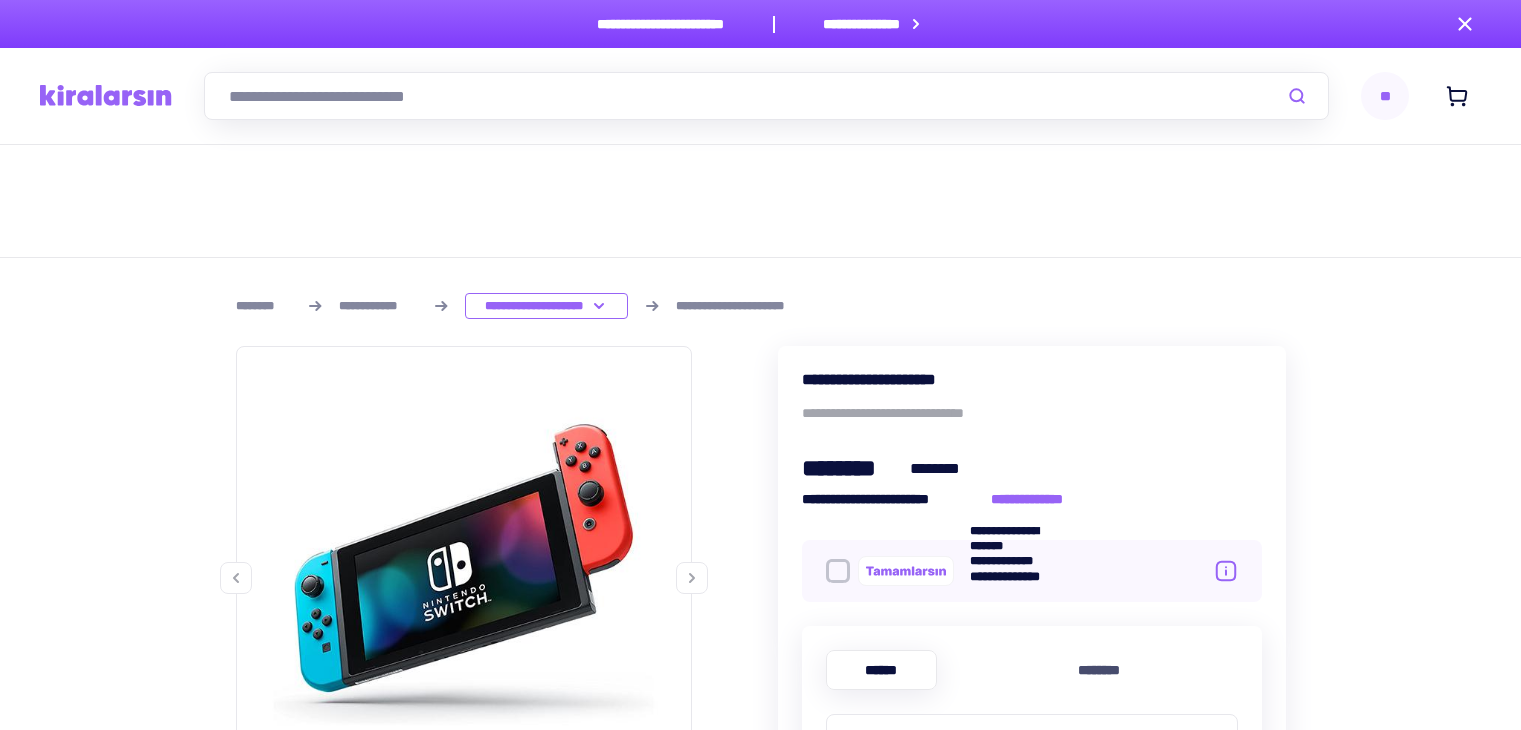 scroll, scrollTop: 0, scrollLeft: 0, axis: both 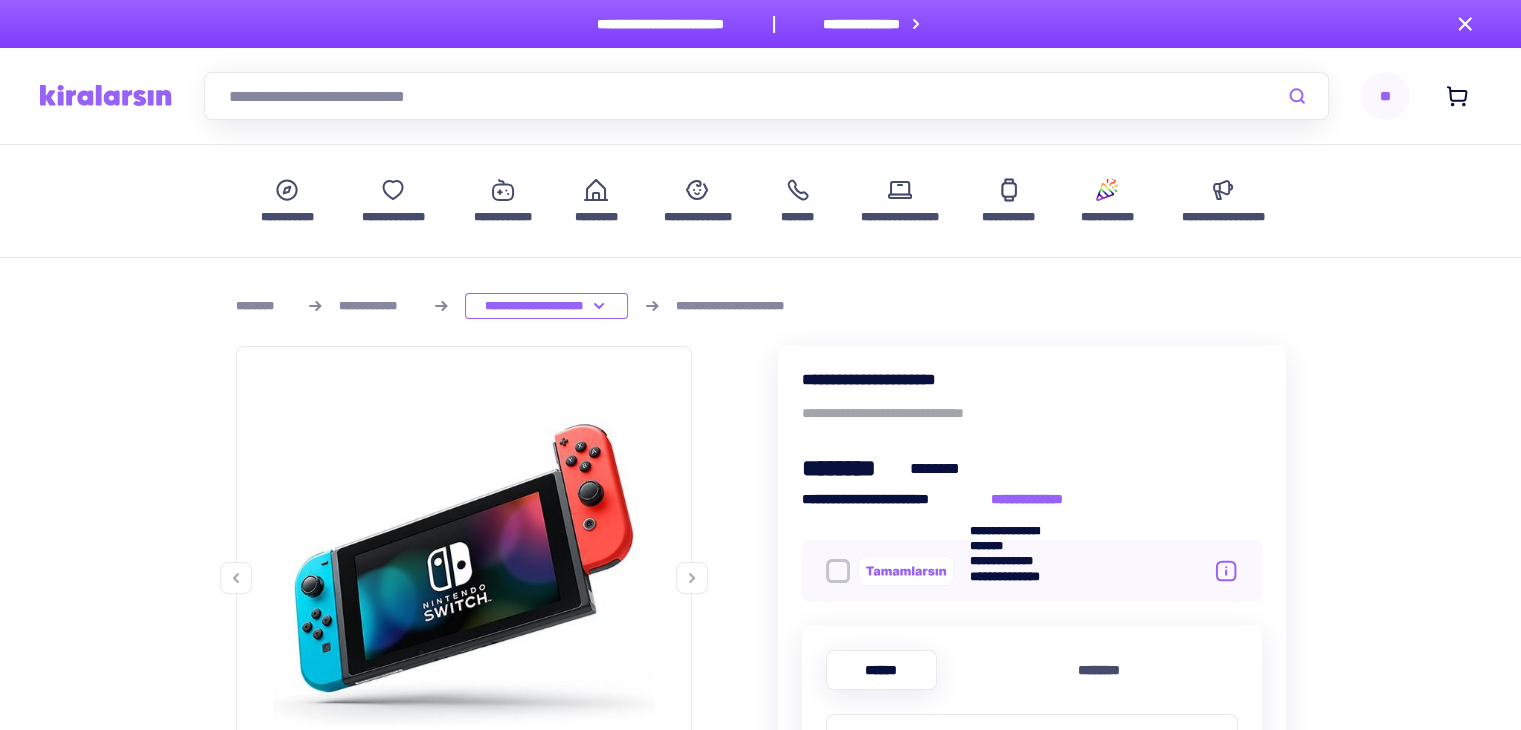 click at bounding box center (766, 96) 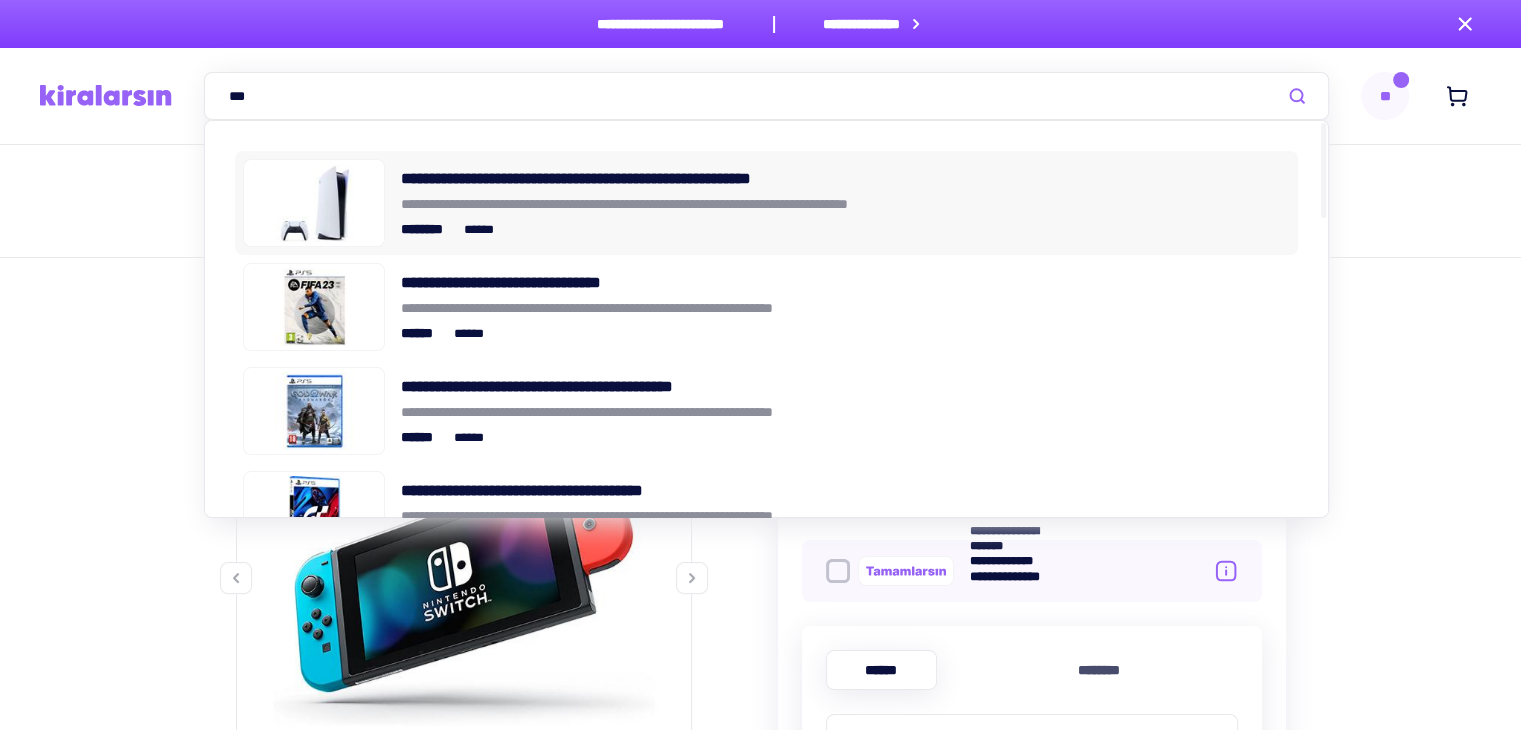 type on "***" 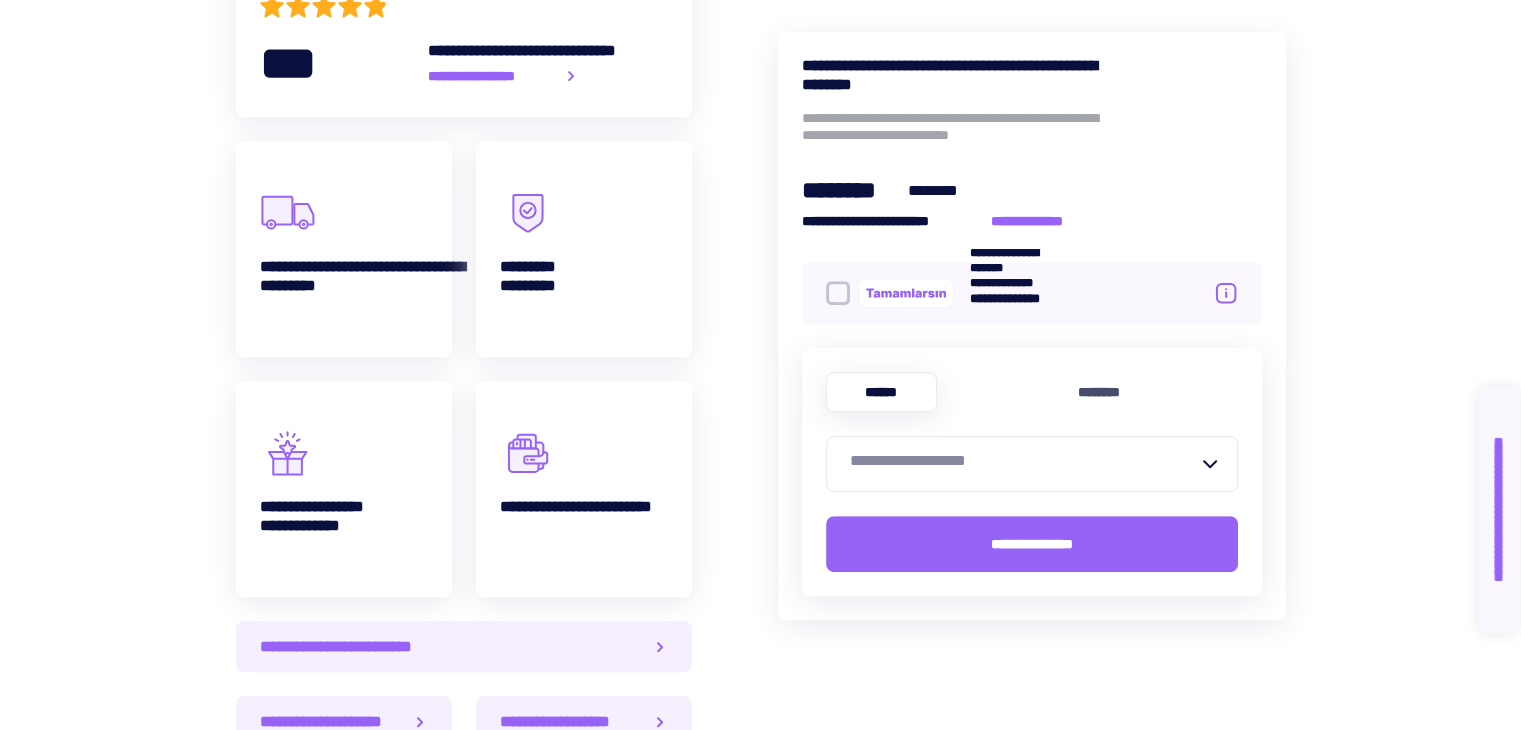 scroll, scrollTop: 1500, scrollLeft: 0, axis: vertical 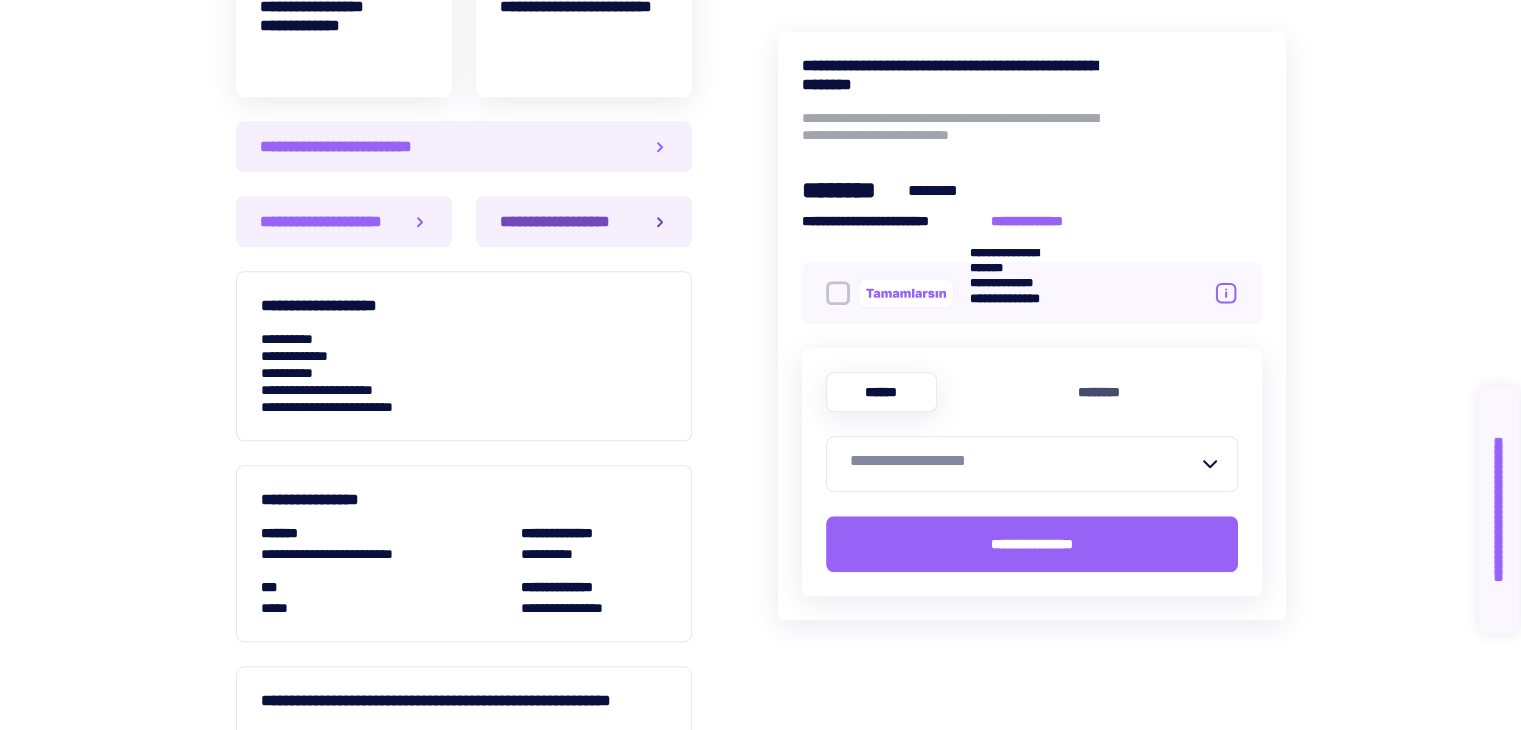 click on "**********" at bounding box center (563, 221) 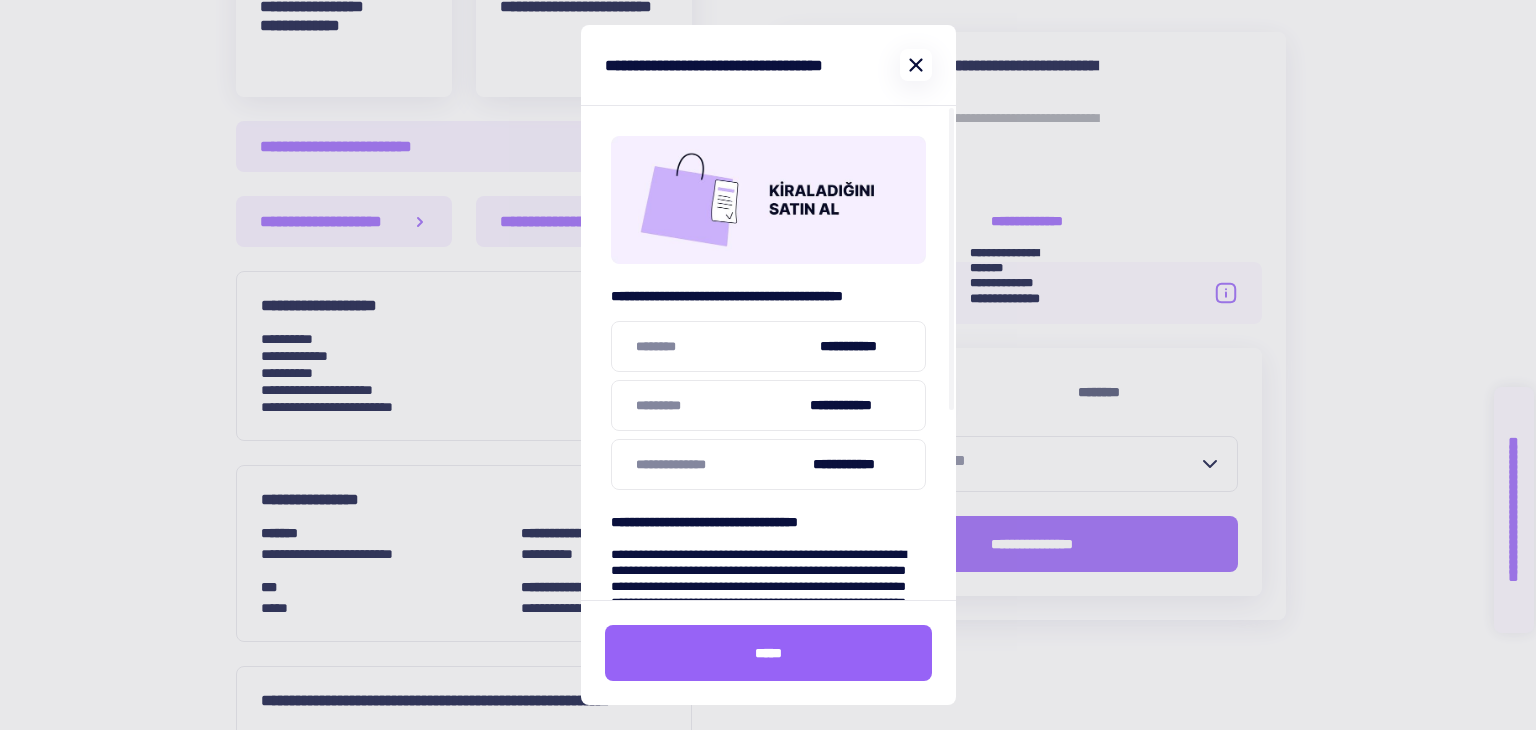 click 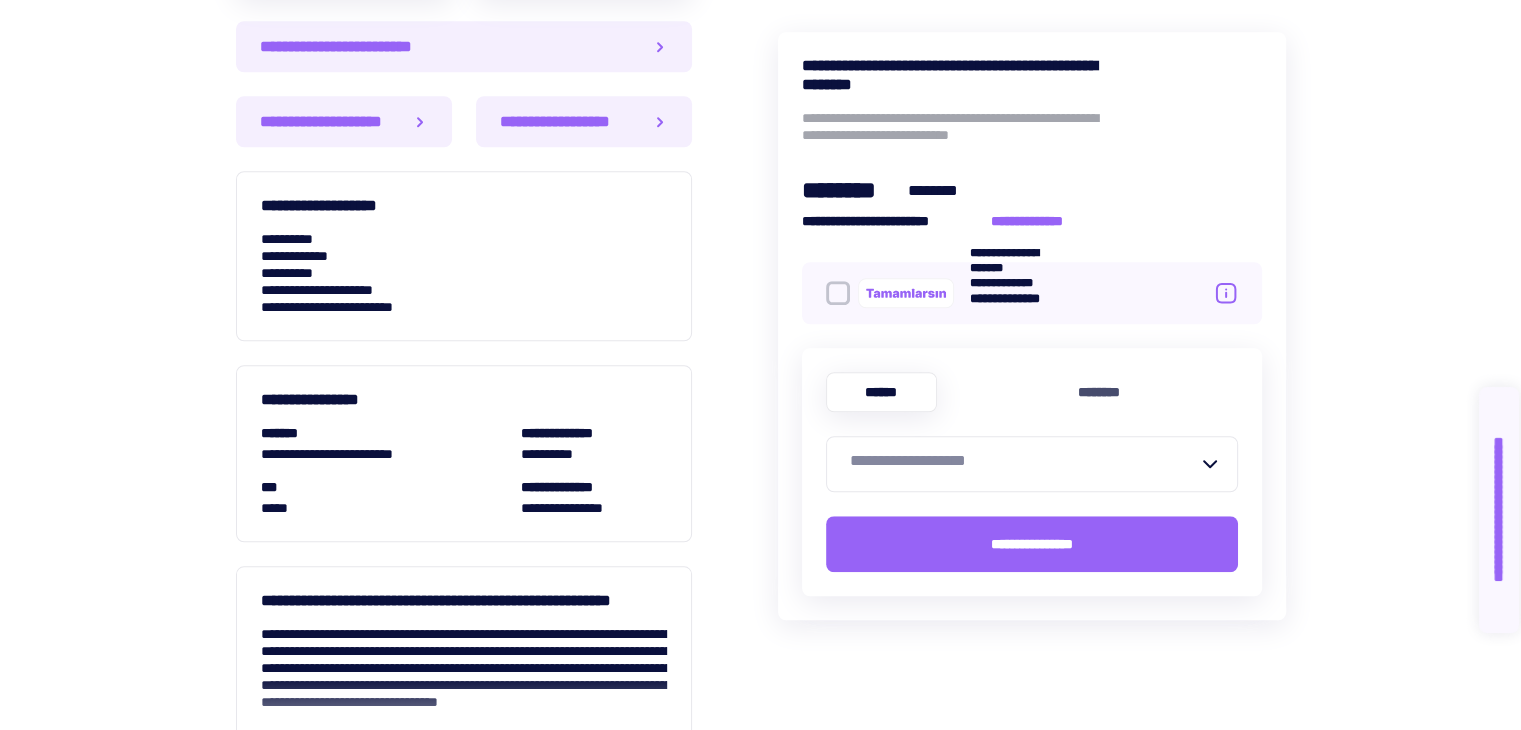 scroll, scrollTop: 2200, scrollLeft: 0, axis: vertical 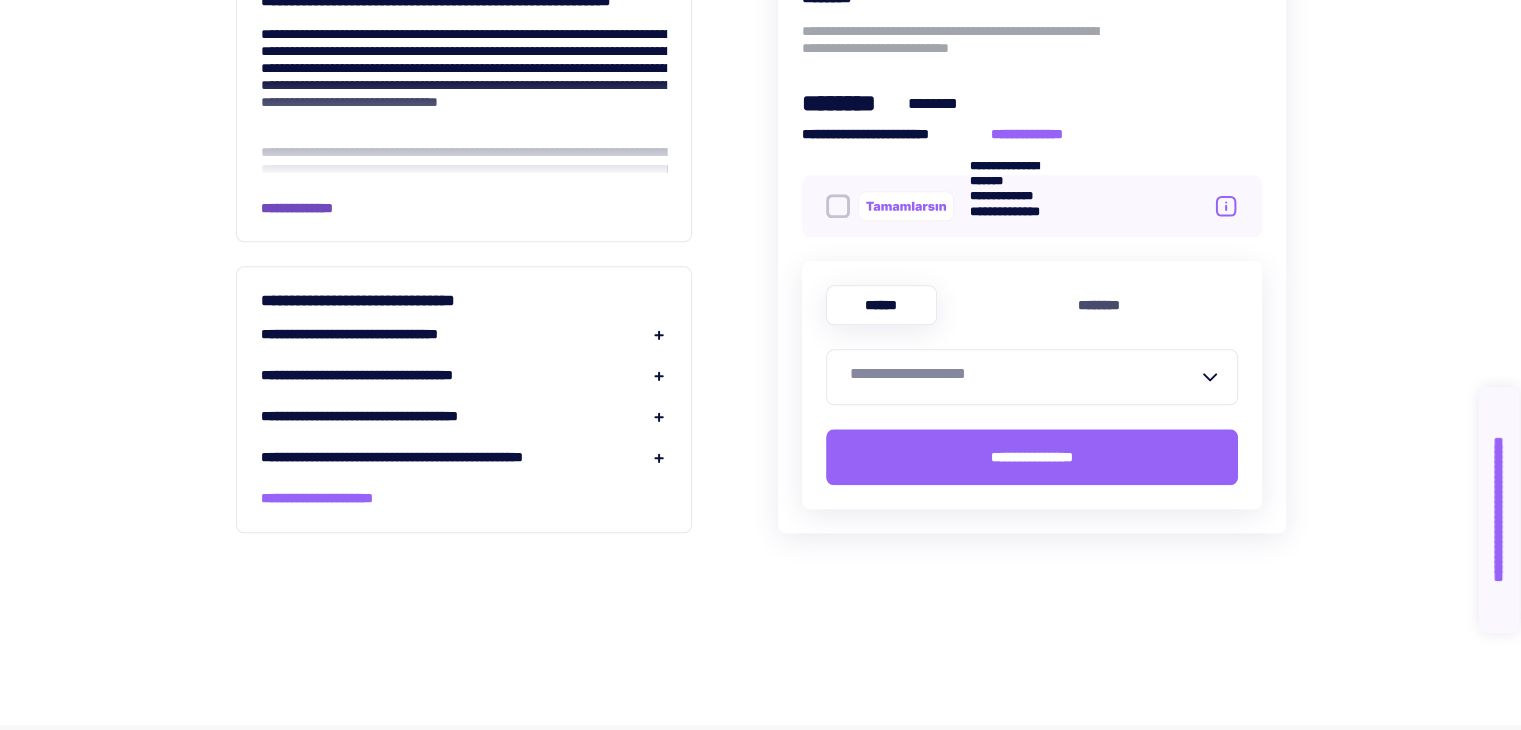 click on "**********" at bounding box center [312, 208] 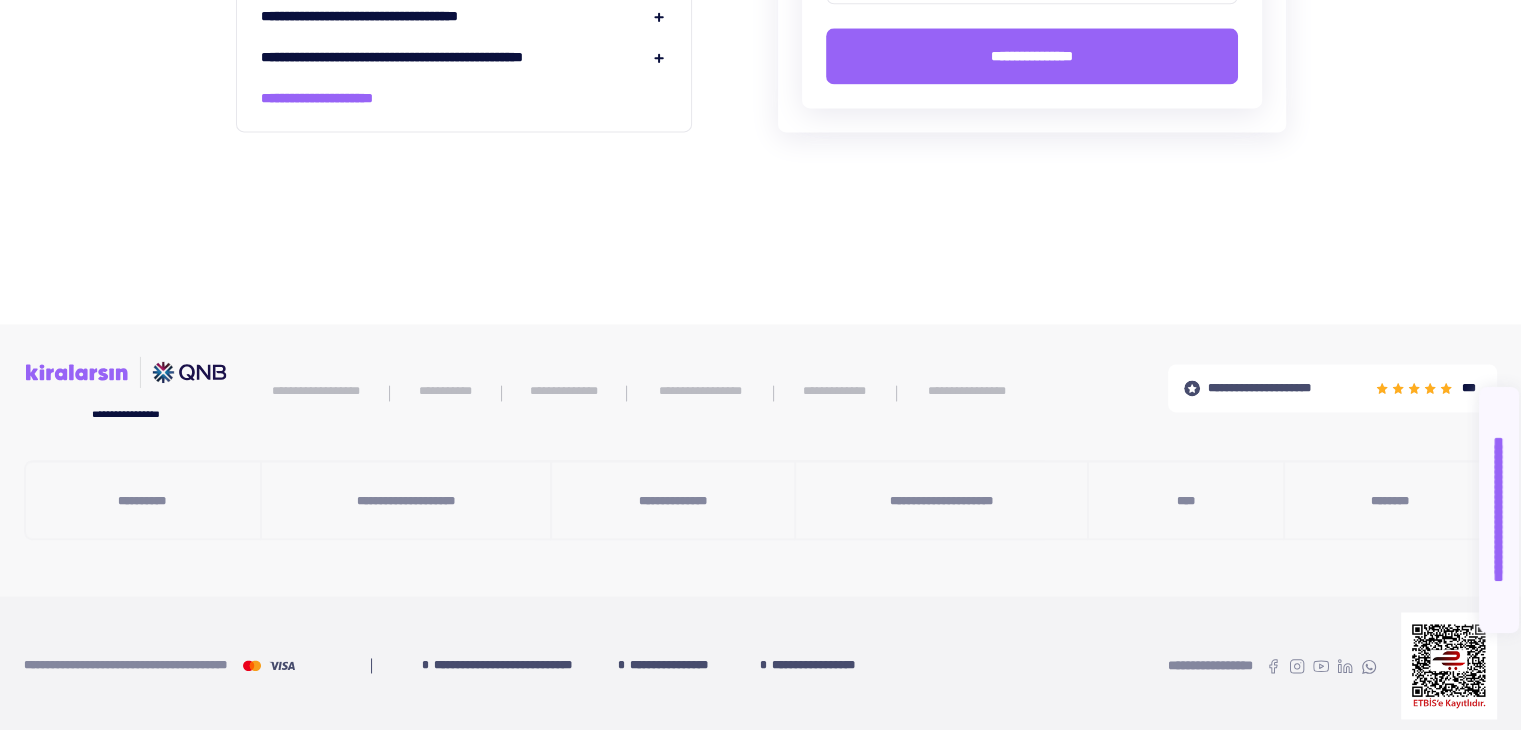 scroll, scrollTop: 2800, scrollLeft: 0, axis: vertical 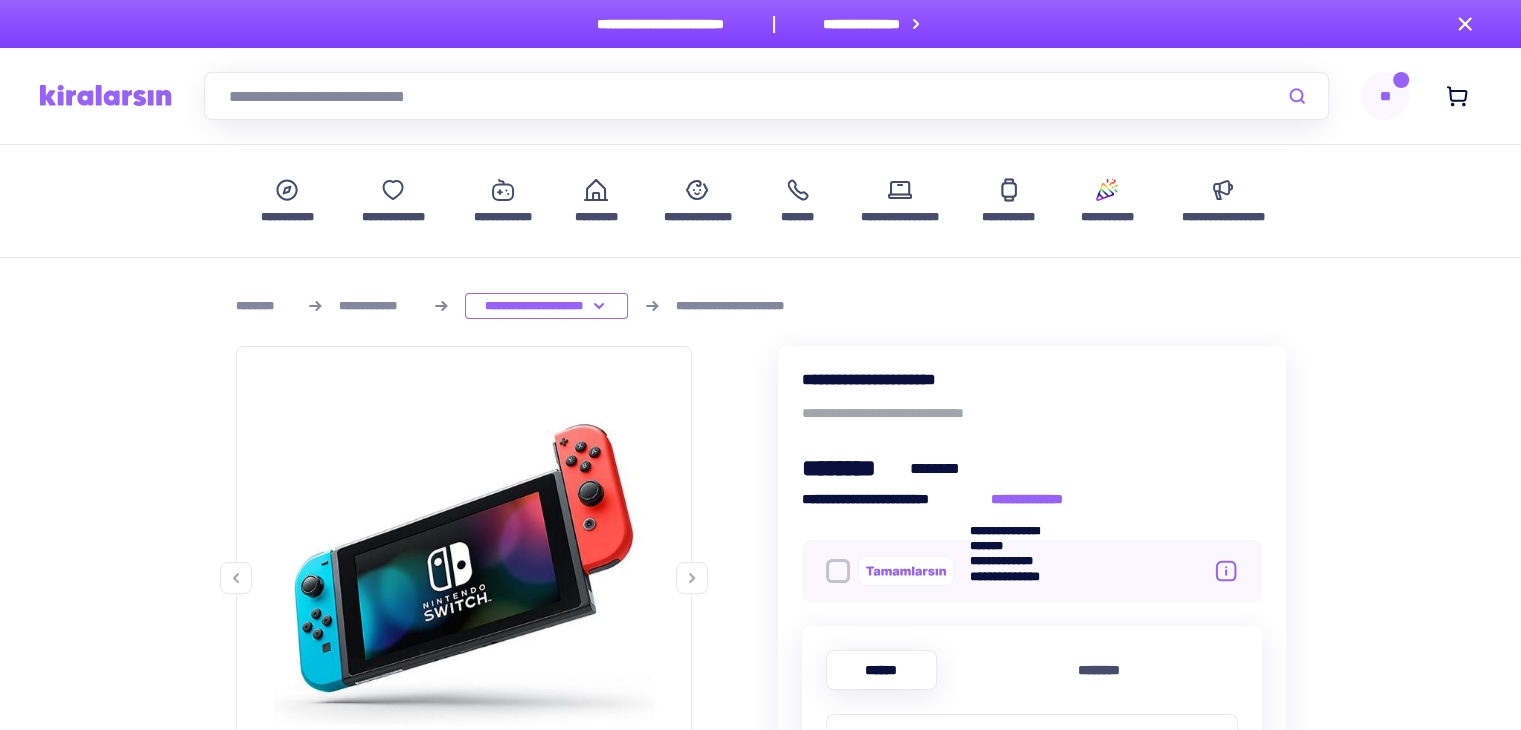 click at bounding box center [766, 96] 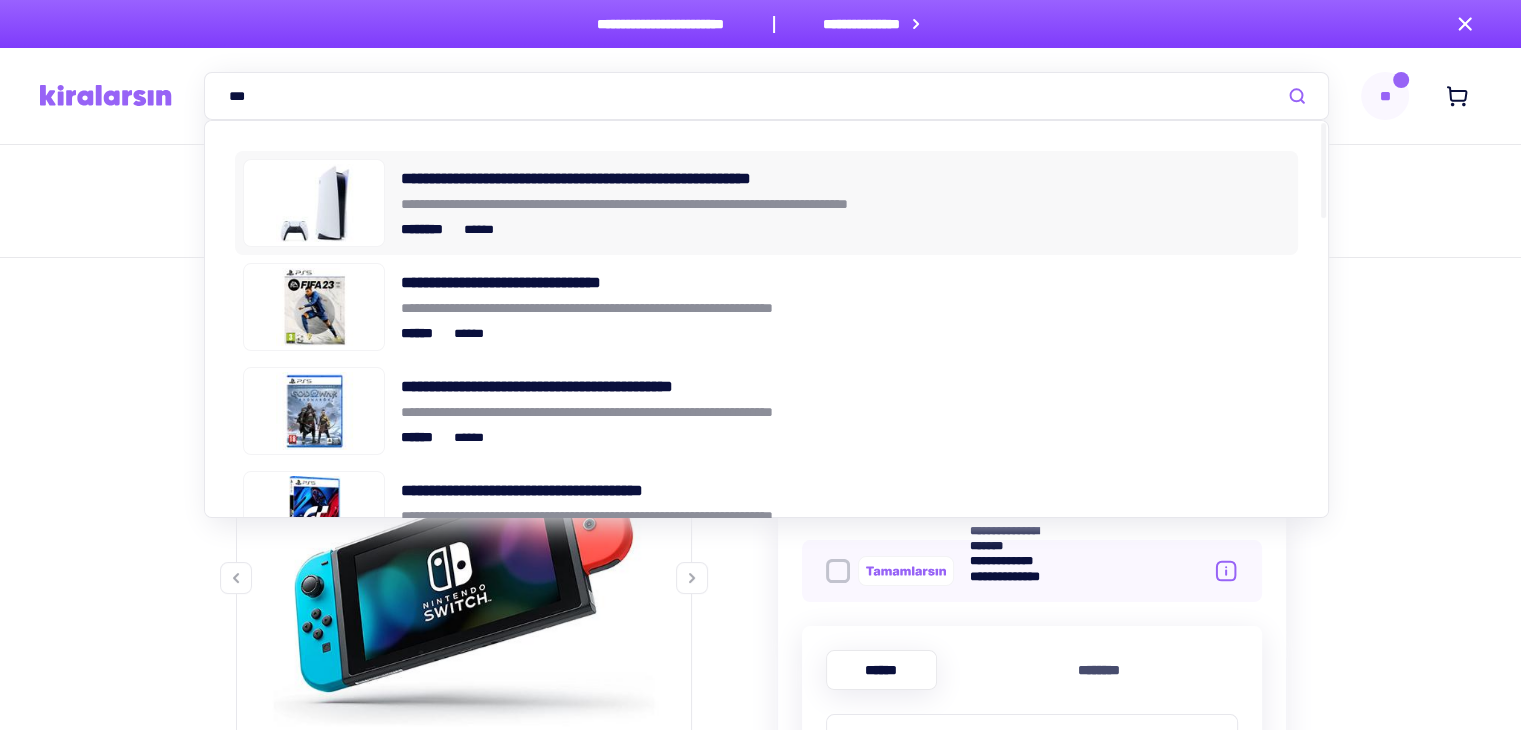 type on "***" 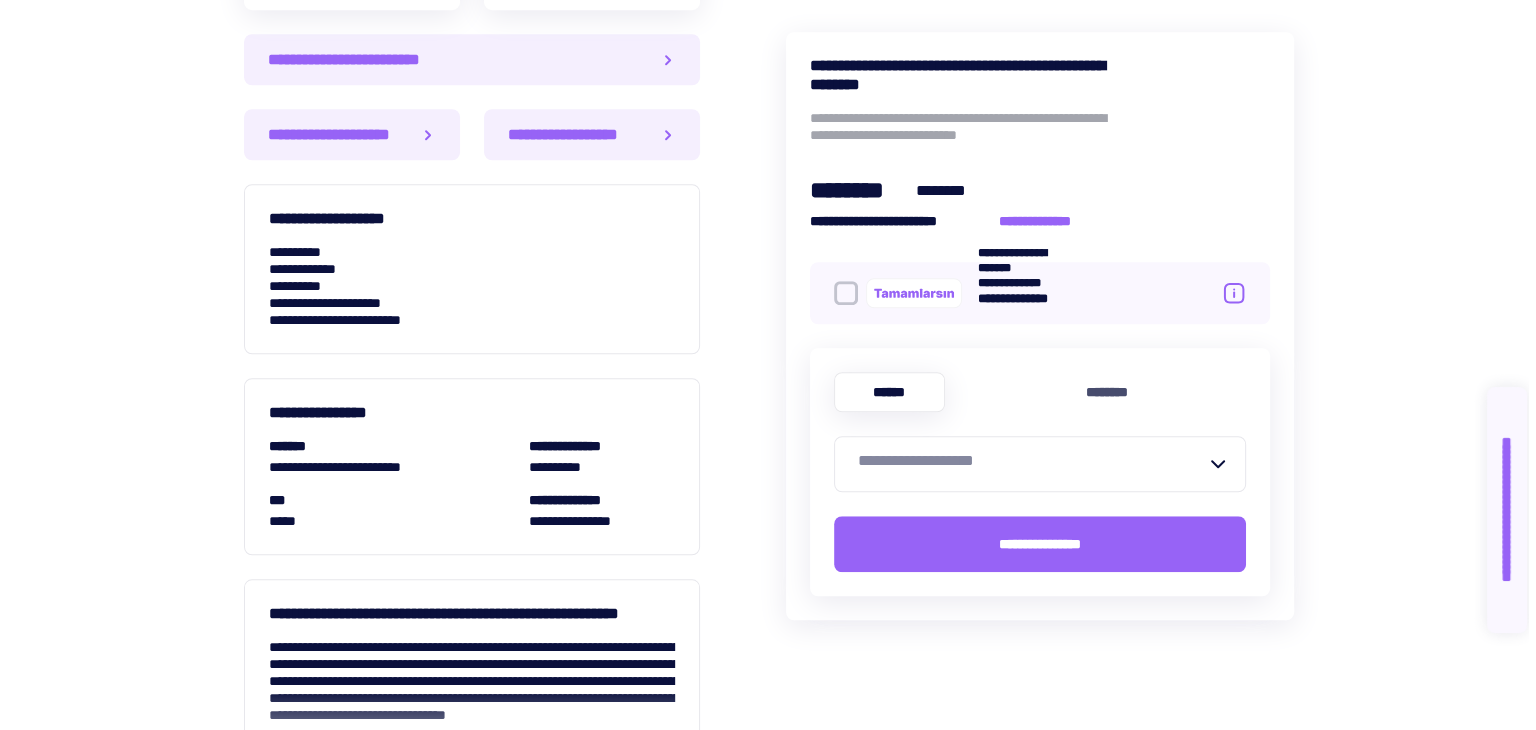 scroll, scrollTop: 1600, scrollLeft: 0, axis: vertical 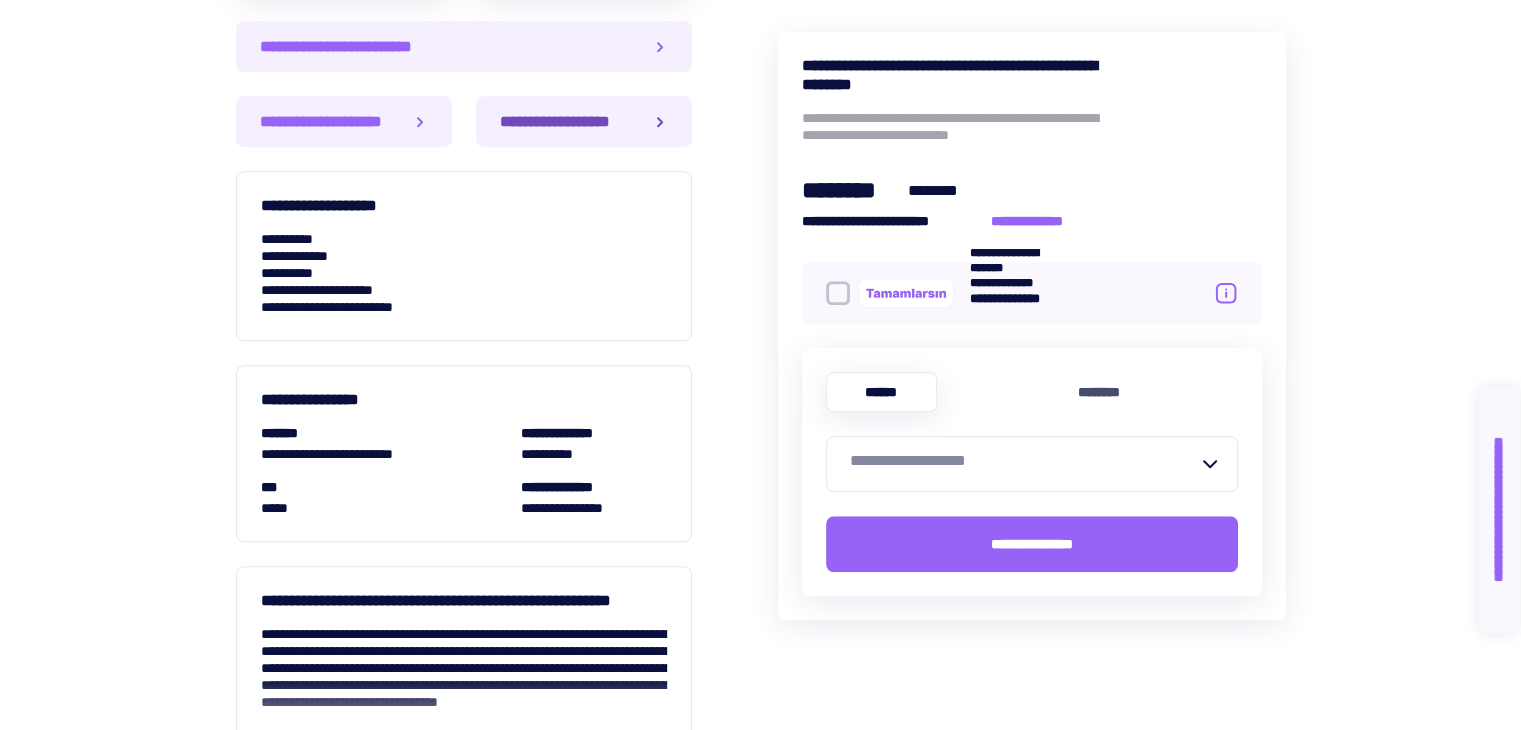 click on "**********" at bounding box center (584, 121) 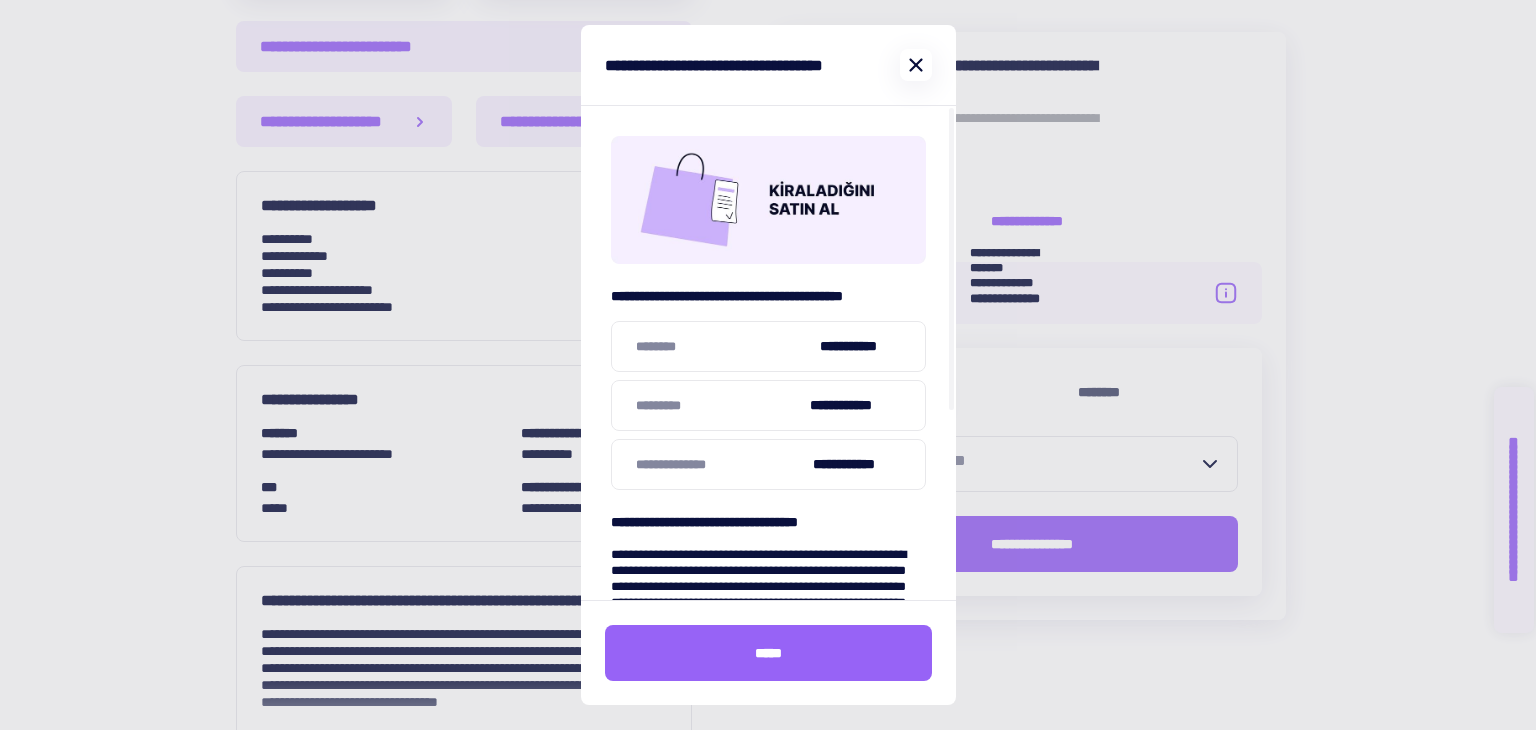 click 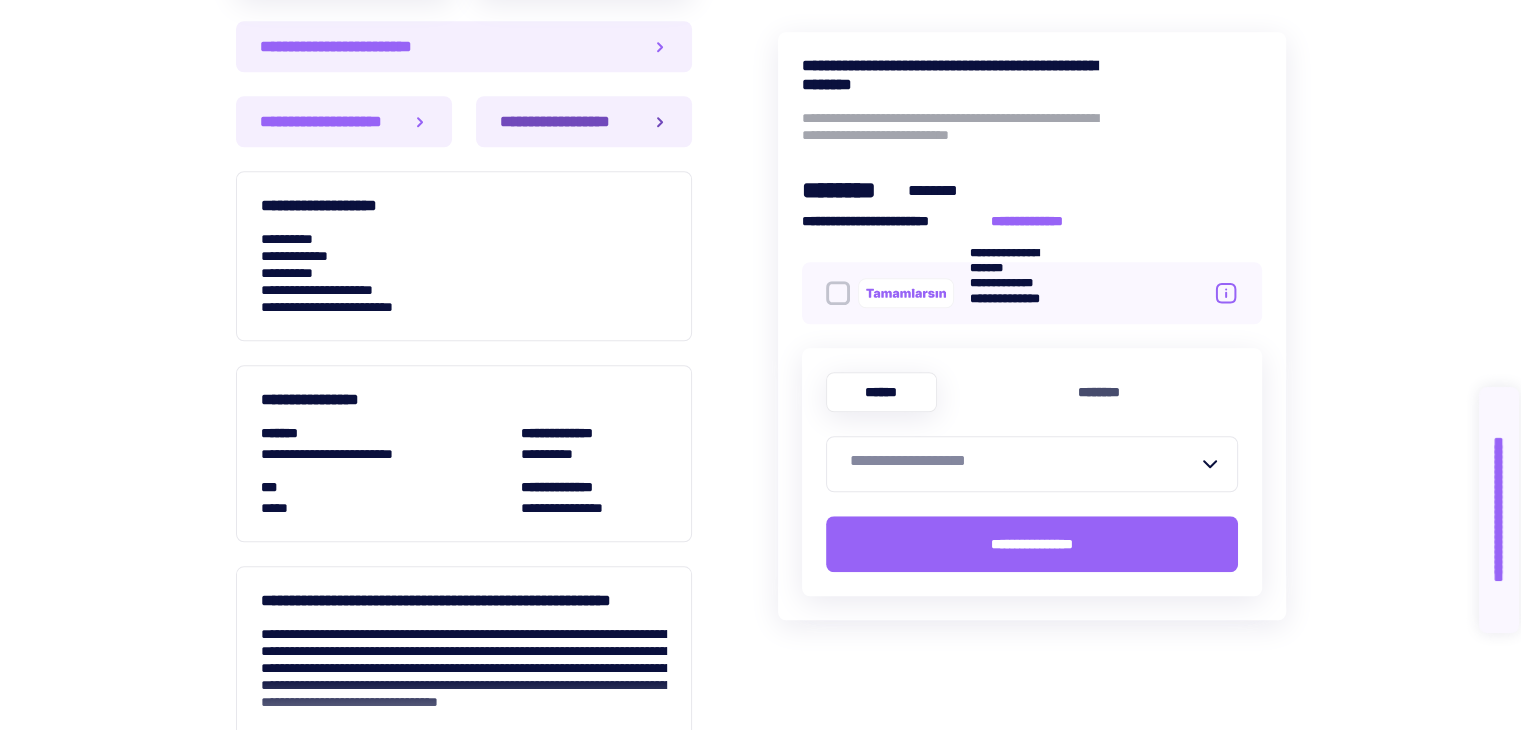 click on "**********" at bounding box center [584, 121] 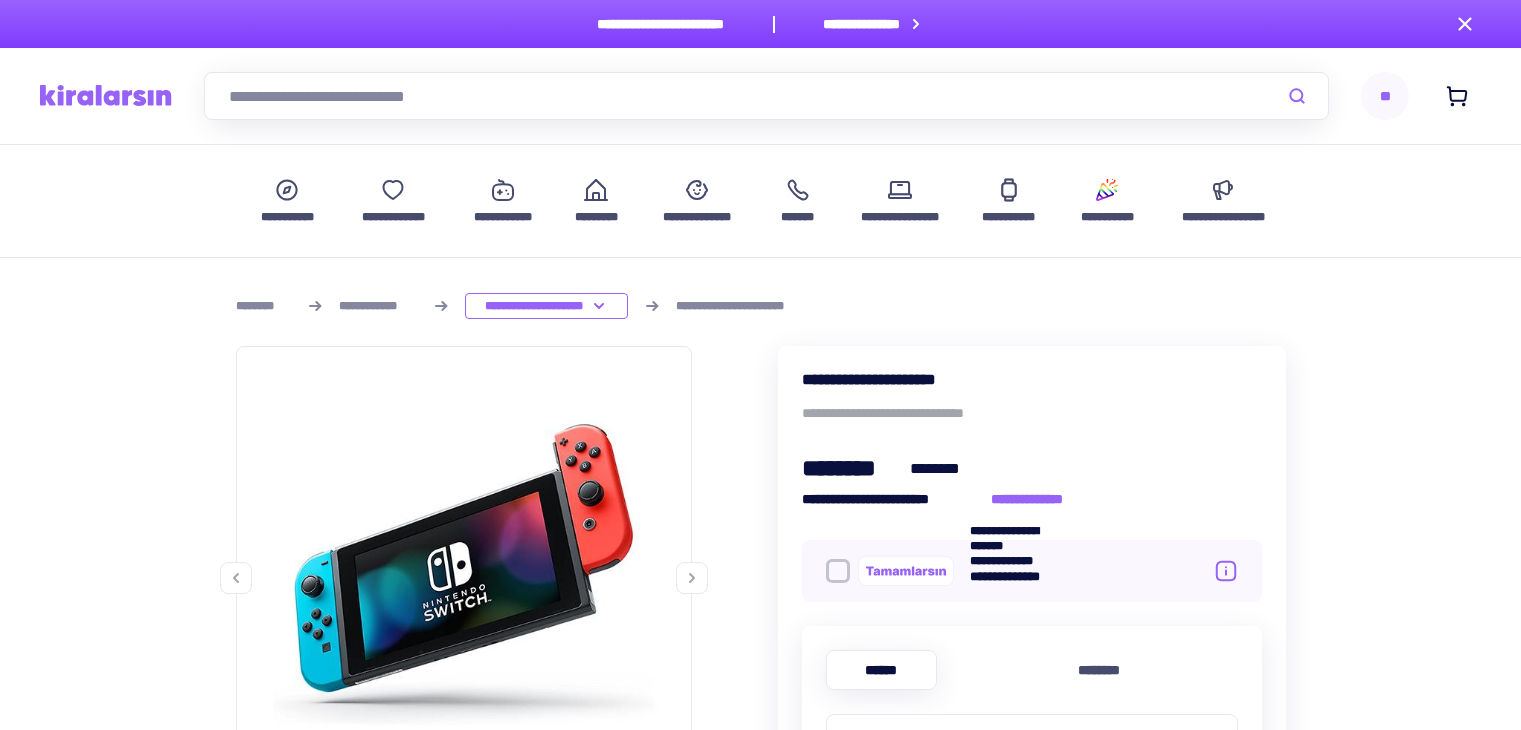 scroll, scrollTop: 0, scrollLeft: 0, axis: both 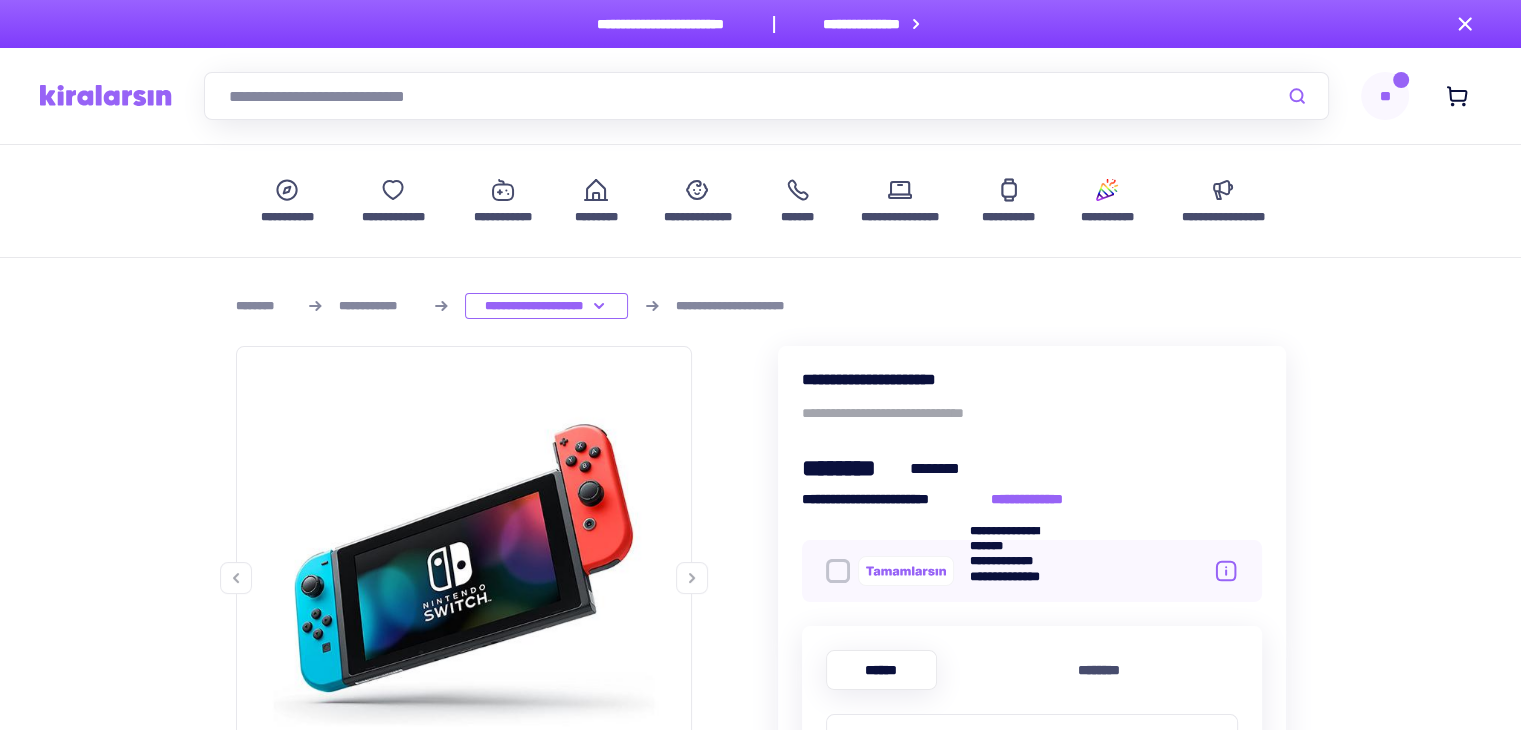 click at bounding box center [766, 96] 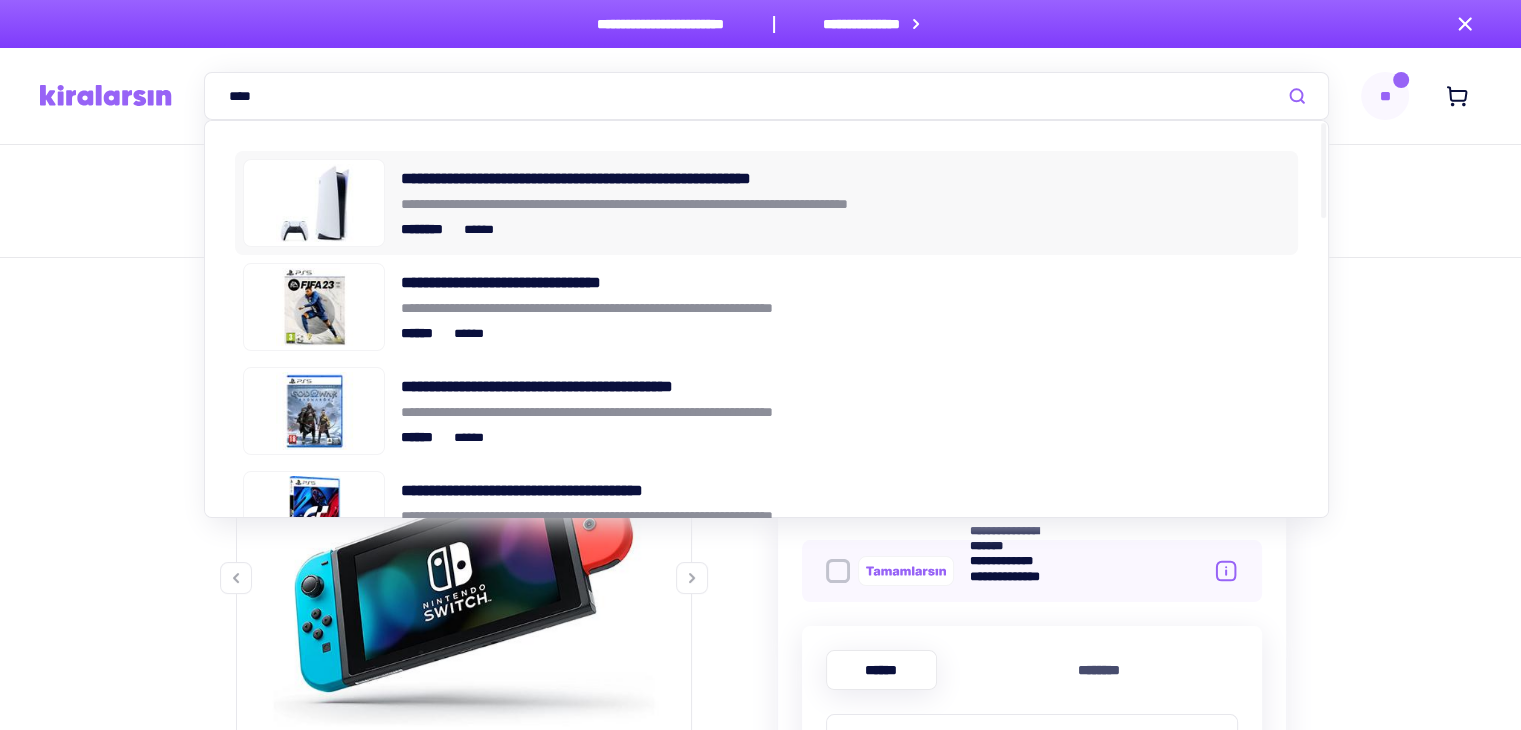 type on "***" 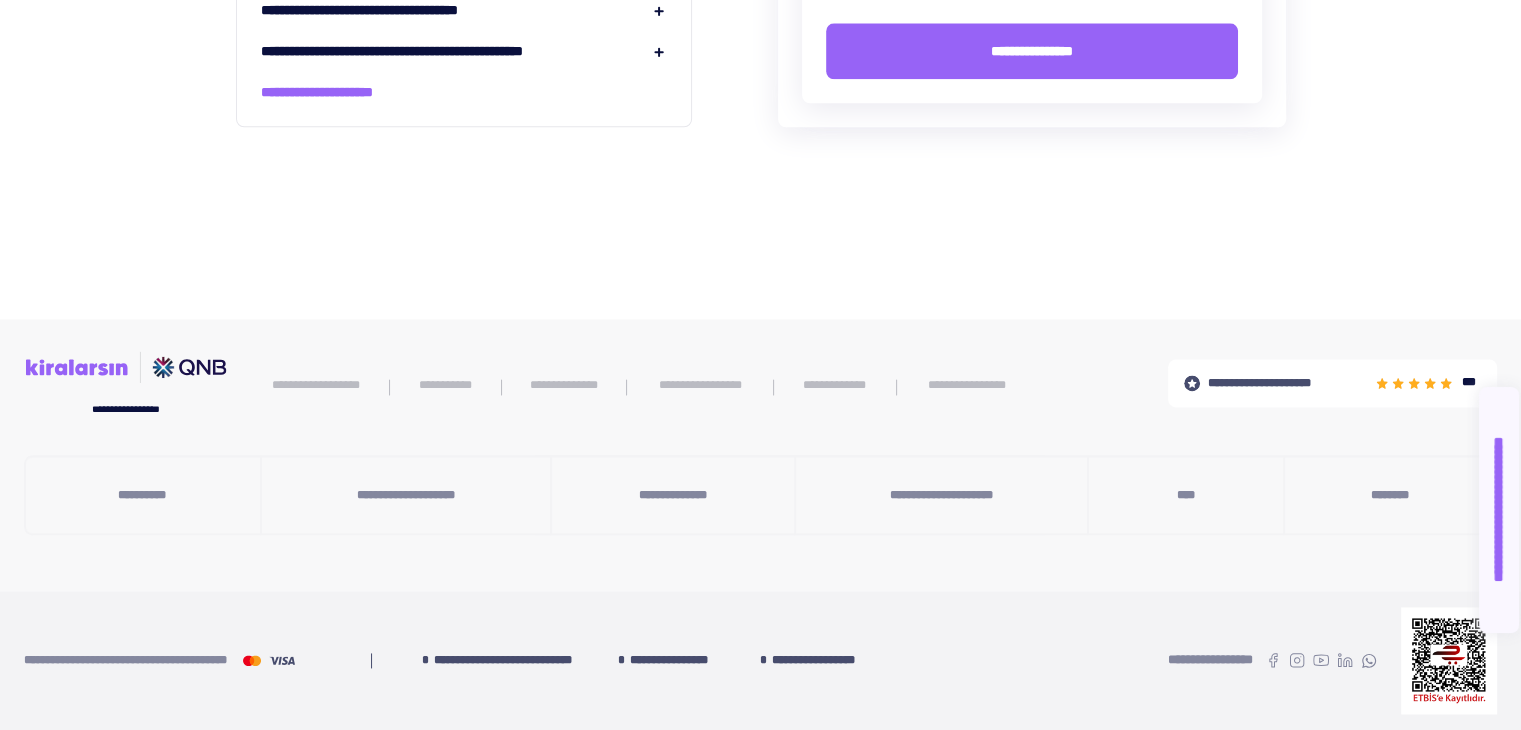 scroll, scrollTop: 3100, scrollLeft: 0, axis: vertical 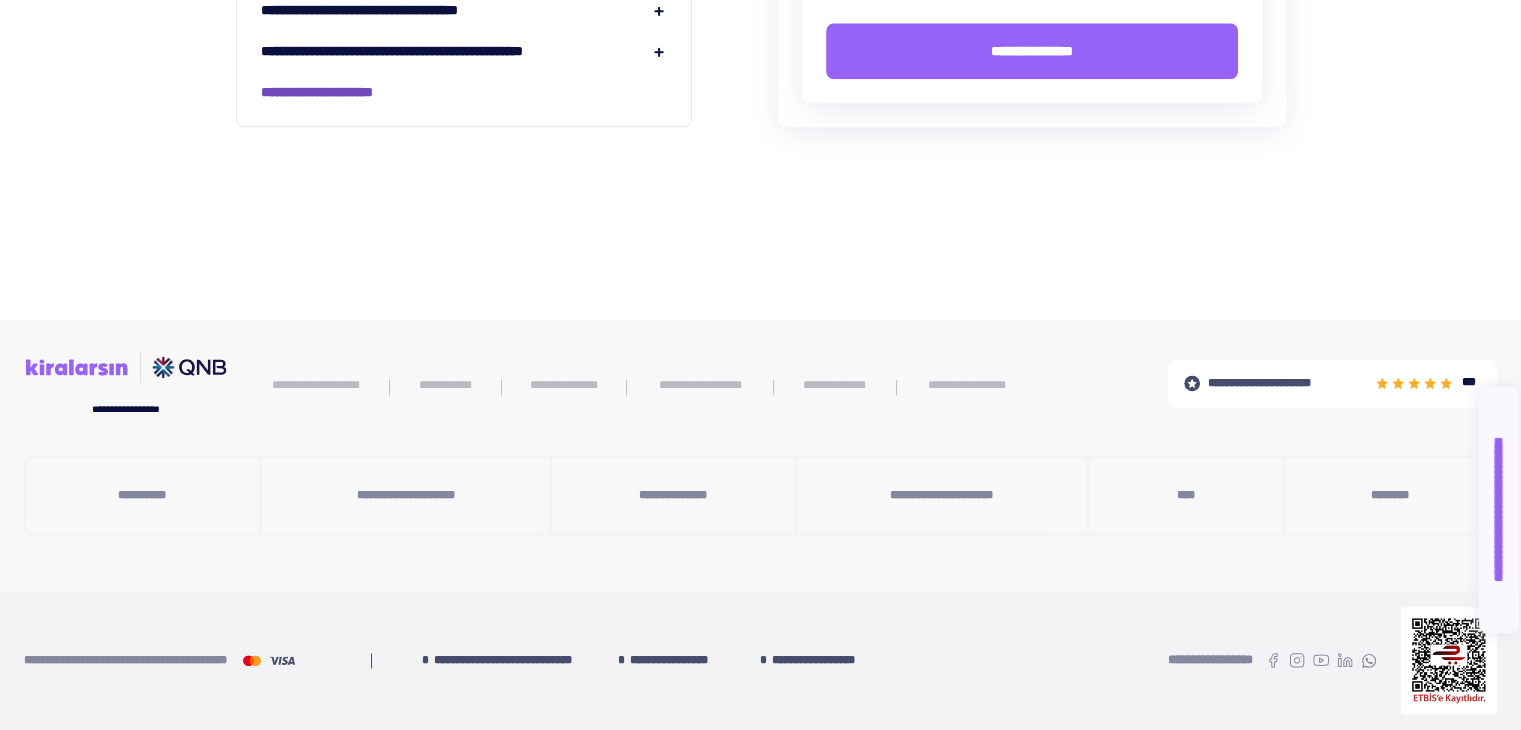 click on "**********" at bounding box center (341, 92) 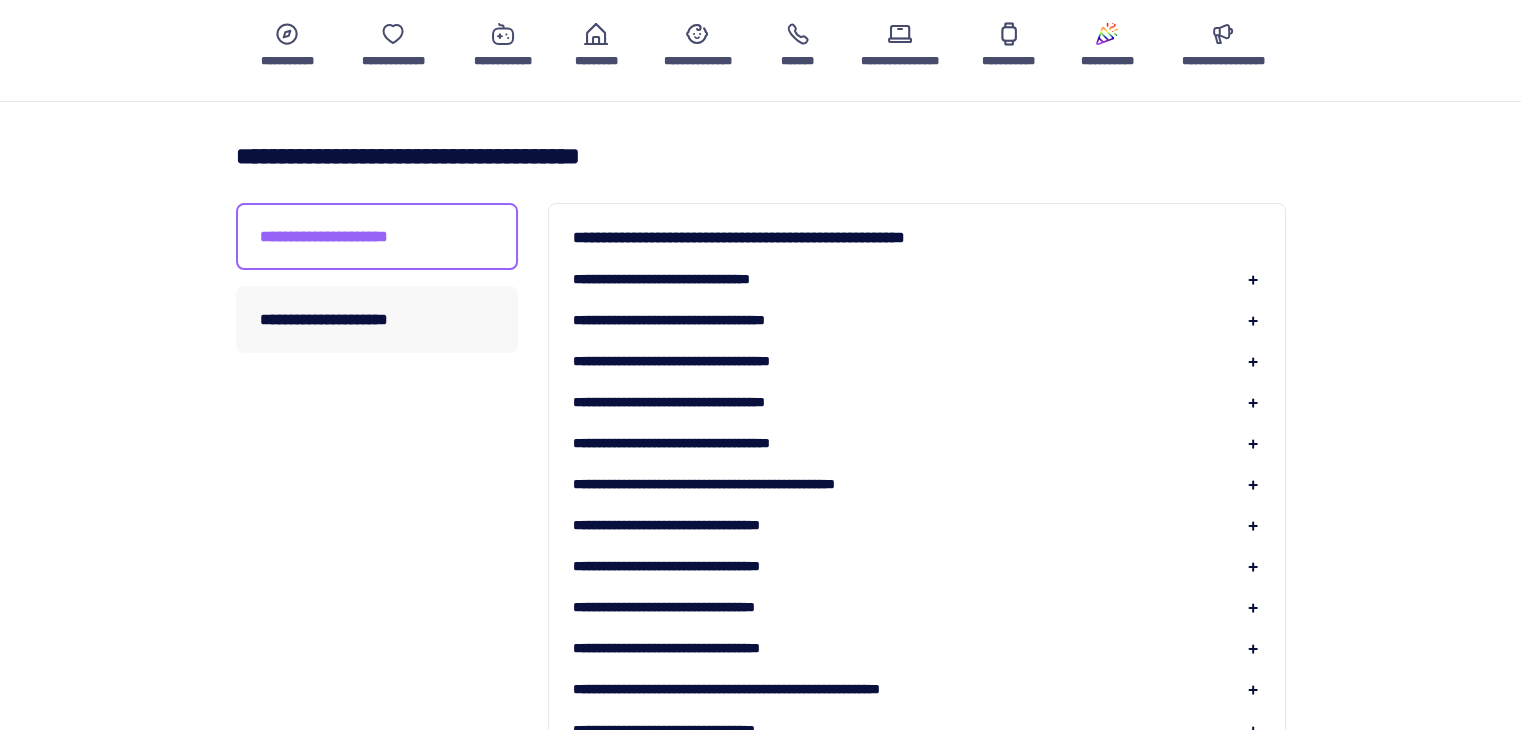 scroll, scrollTop: 400, scrollLeft: 0, axis: vertical 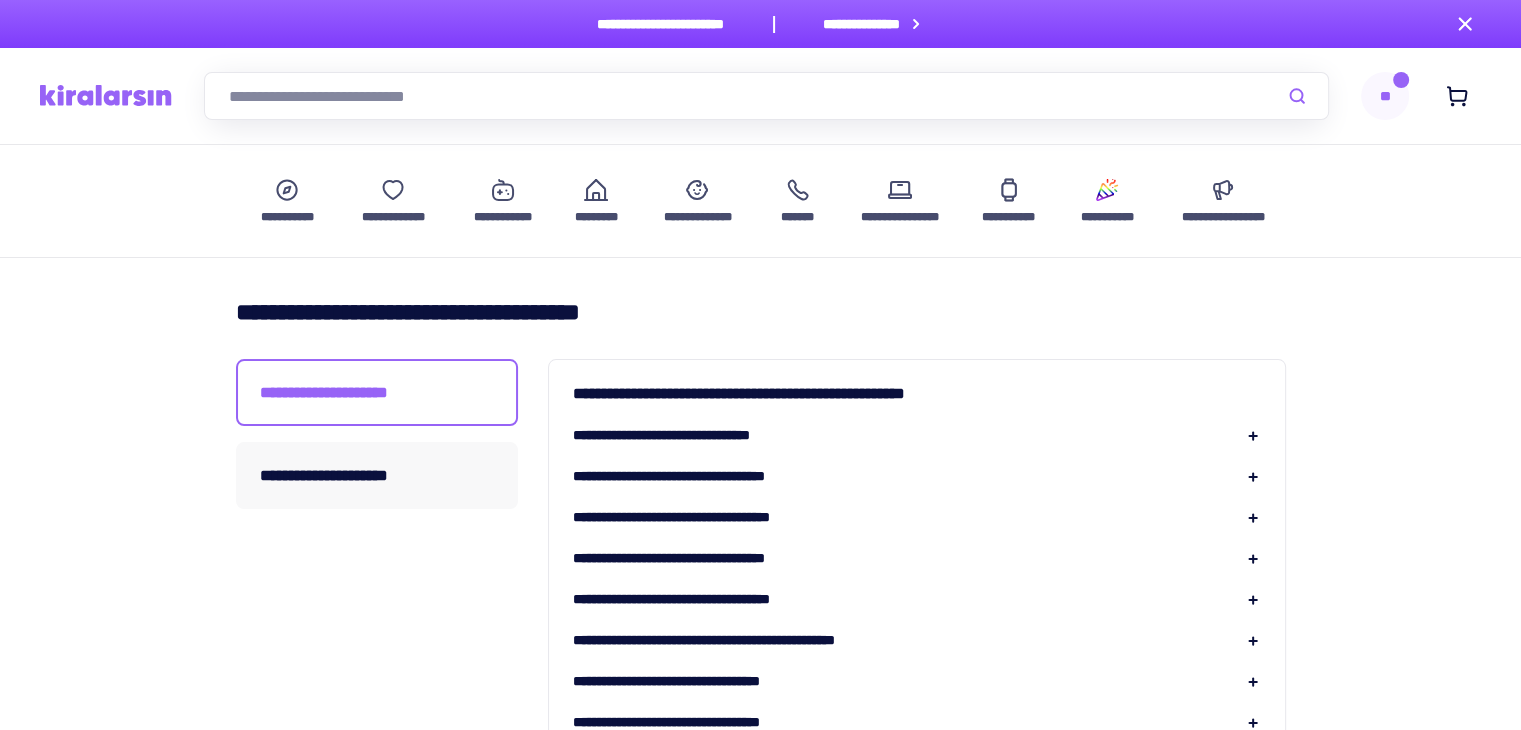 click at bounding box center (106, 95) 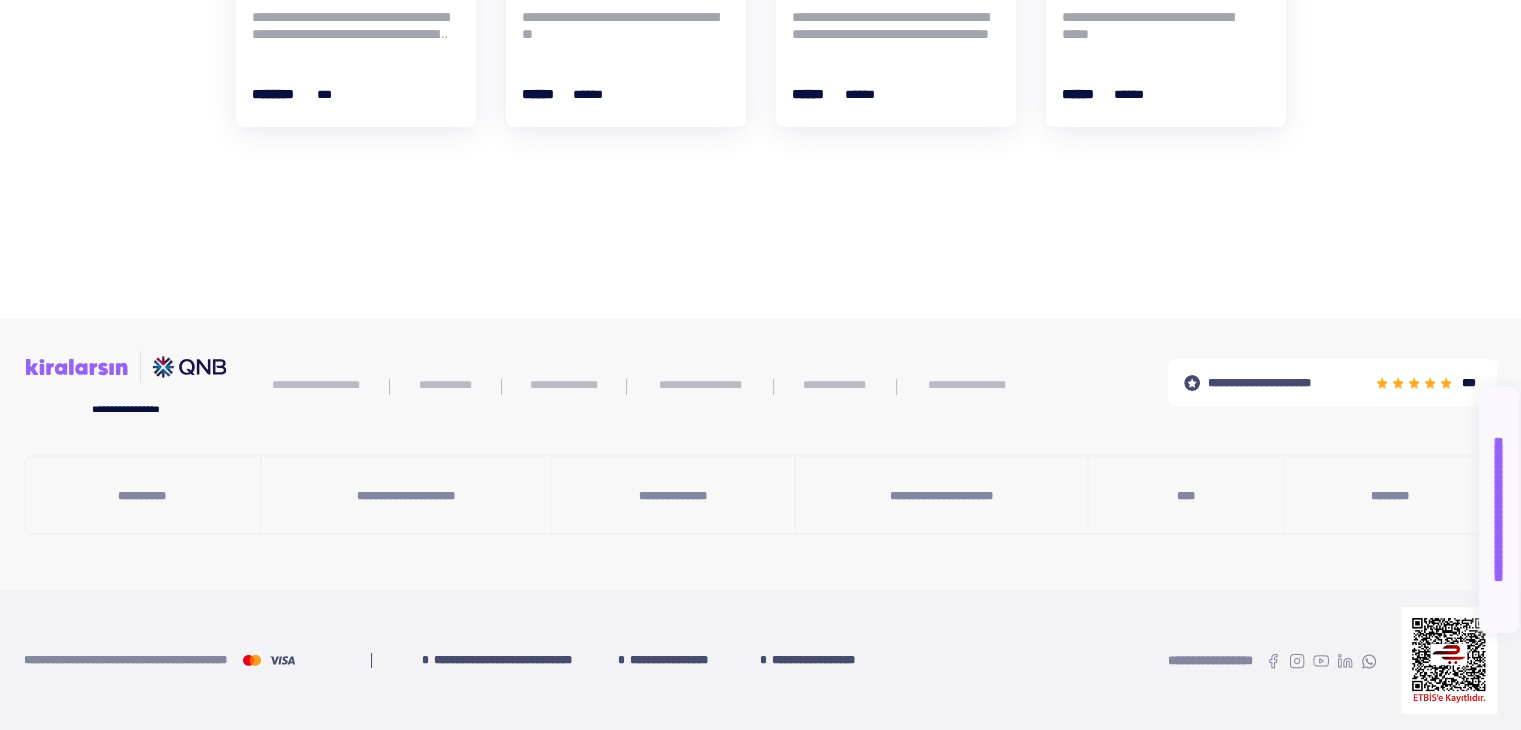 scroll, scrollTop: 8246, scrollLeft: 0, axis: vertical 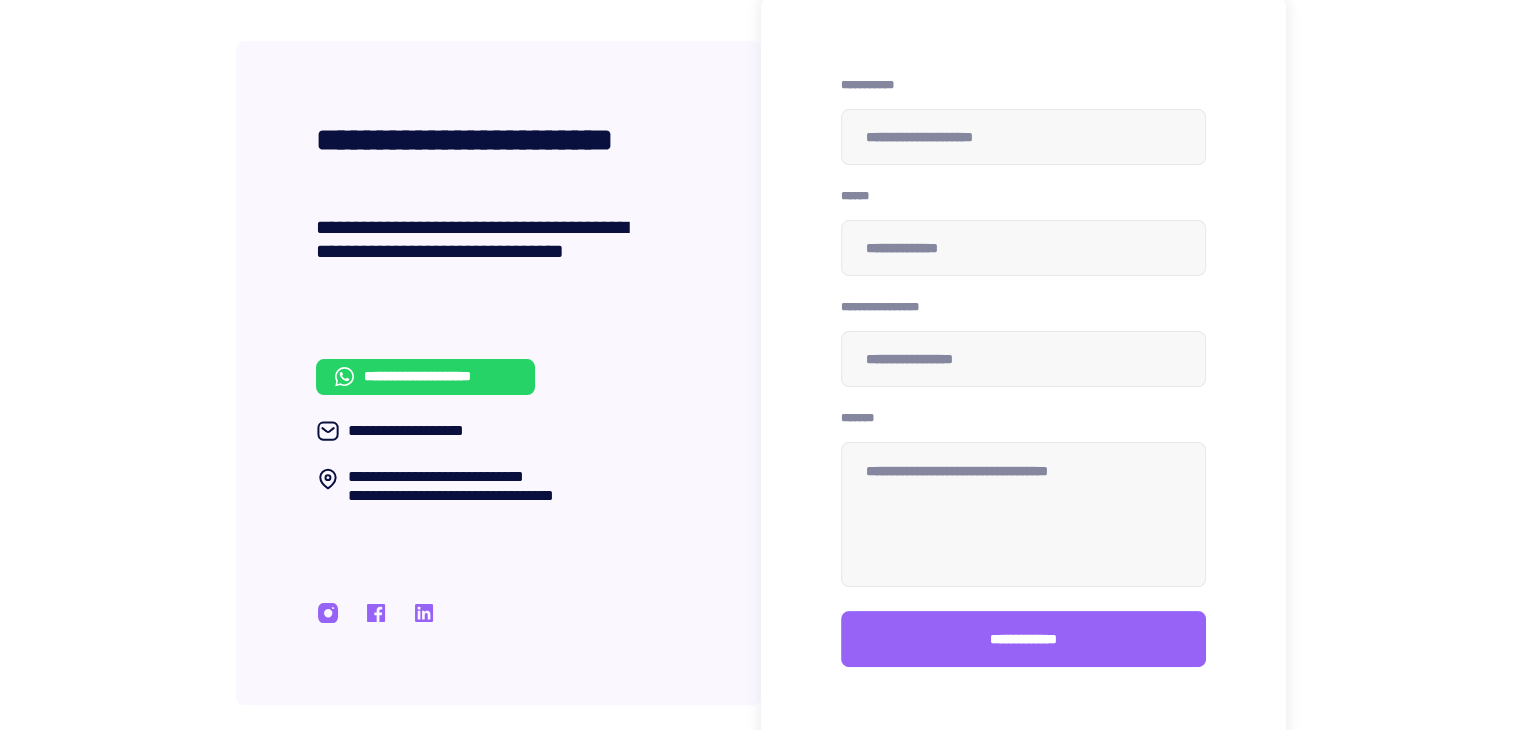 click on "**********" at bounding box center [441, 376] 